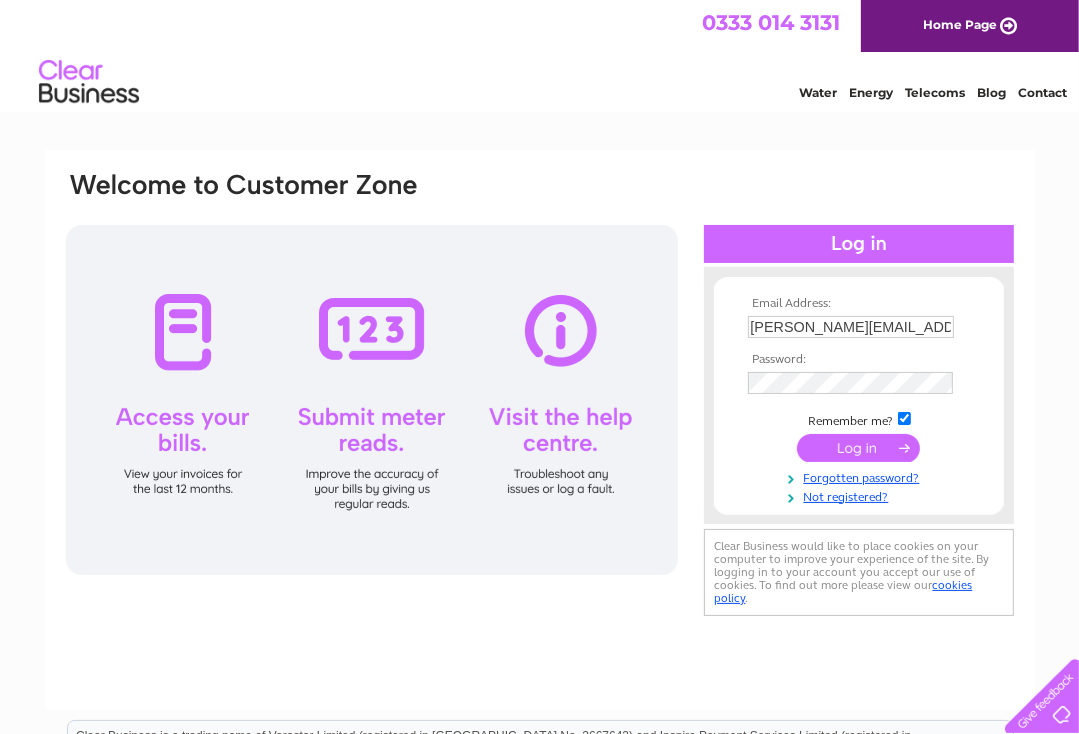 scroll, scrollTop: 0, scrollLeft: 0, axis: both 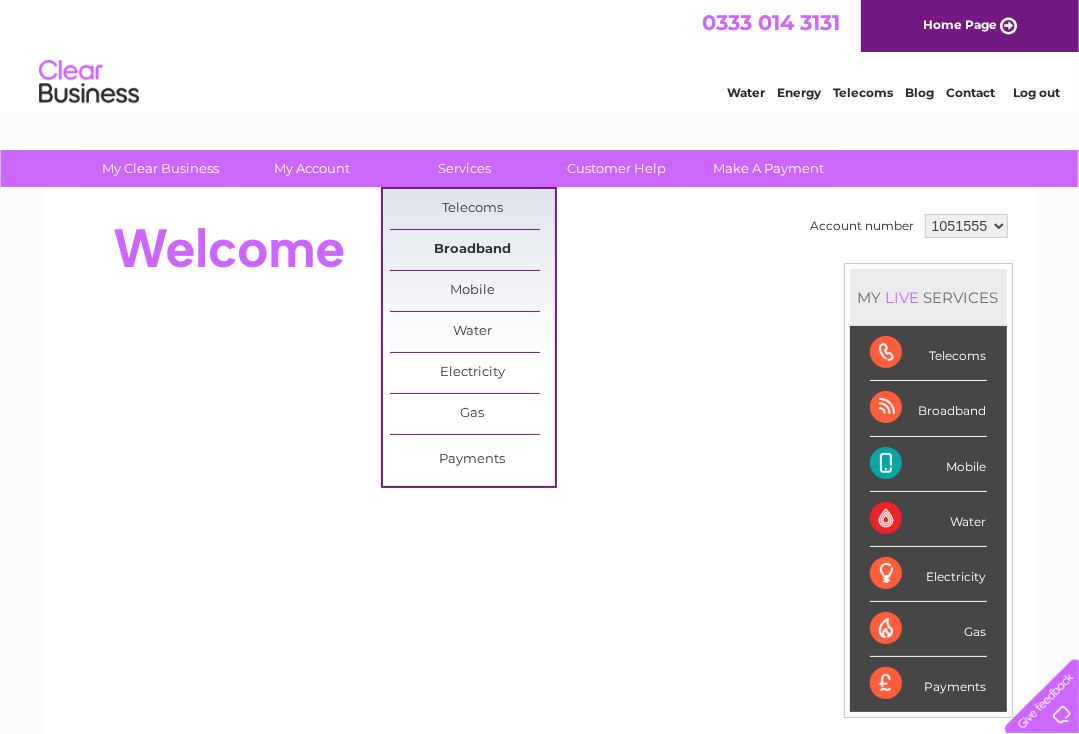 click on "Broadband" at bounding box center [472, 250] 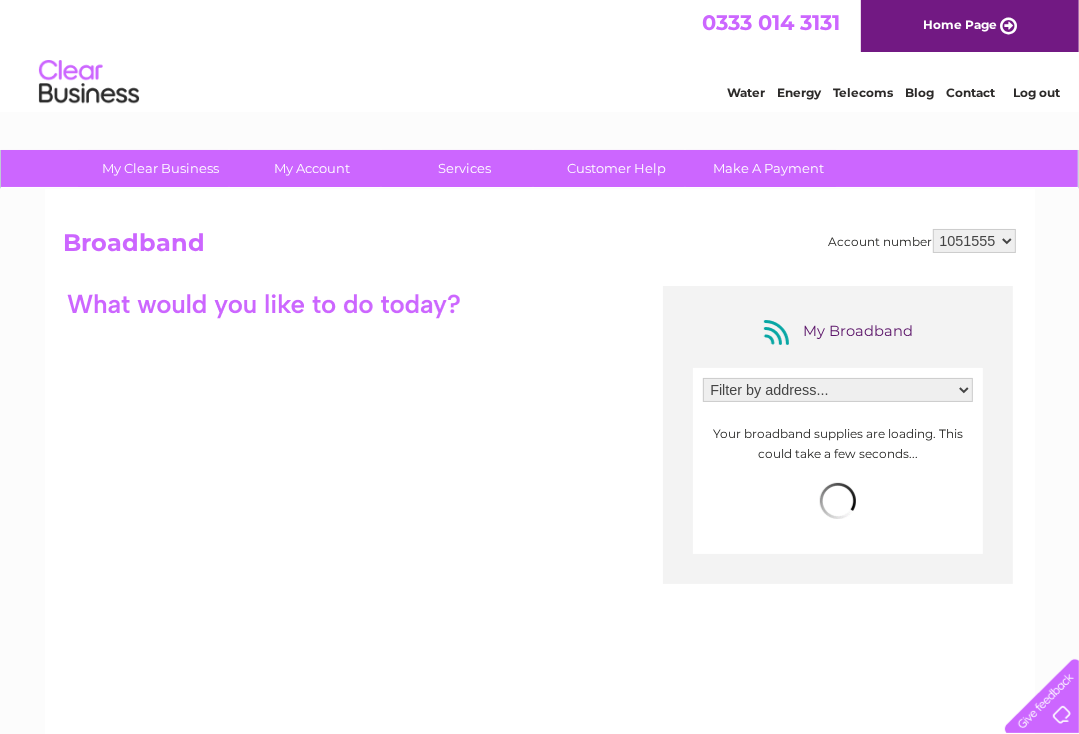 scroll, scrollTop: 0, scrollLeft: 0, axis: both 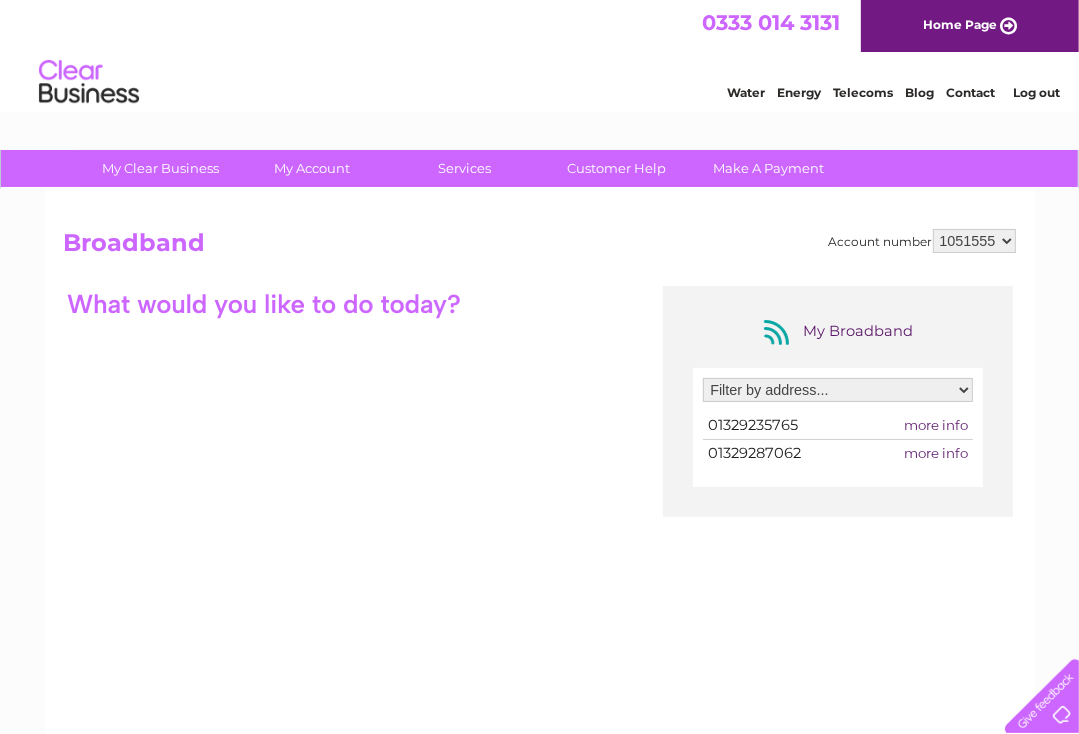 click on "more info" at bounding box center [936, 453] 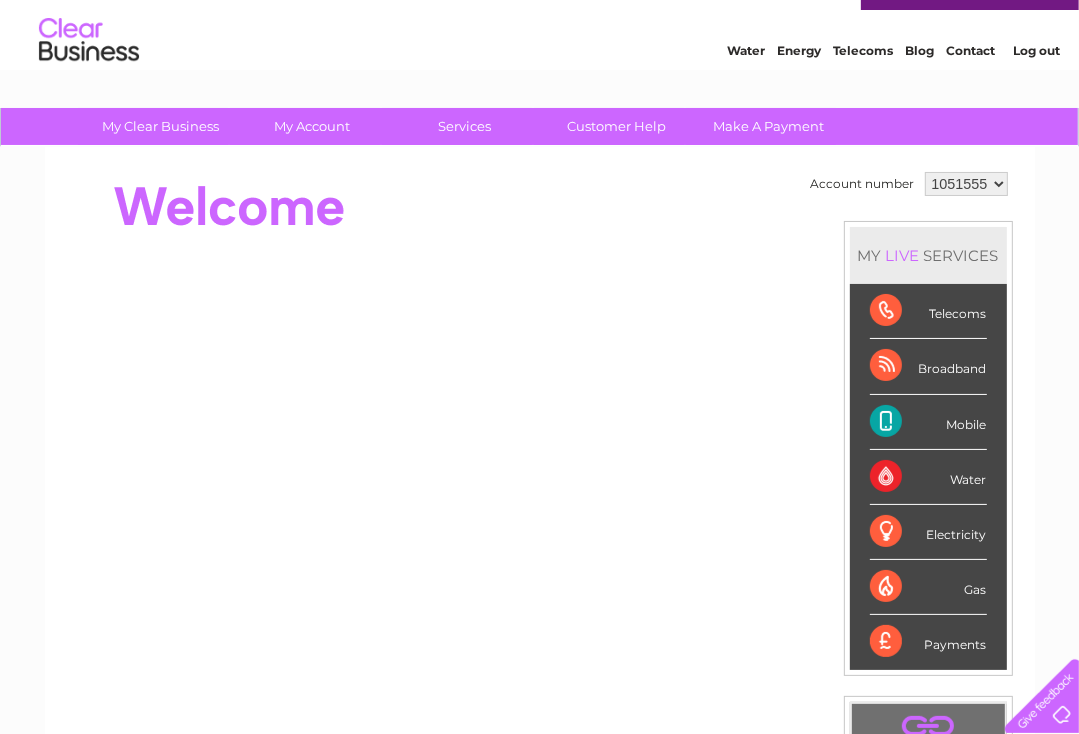 scroll, scrollTop: 0, scrollLeft: 0, axis: both 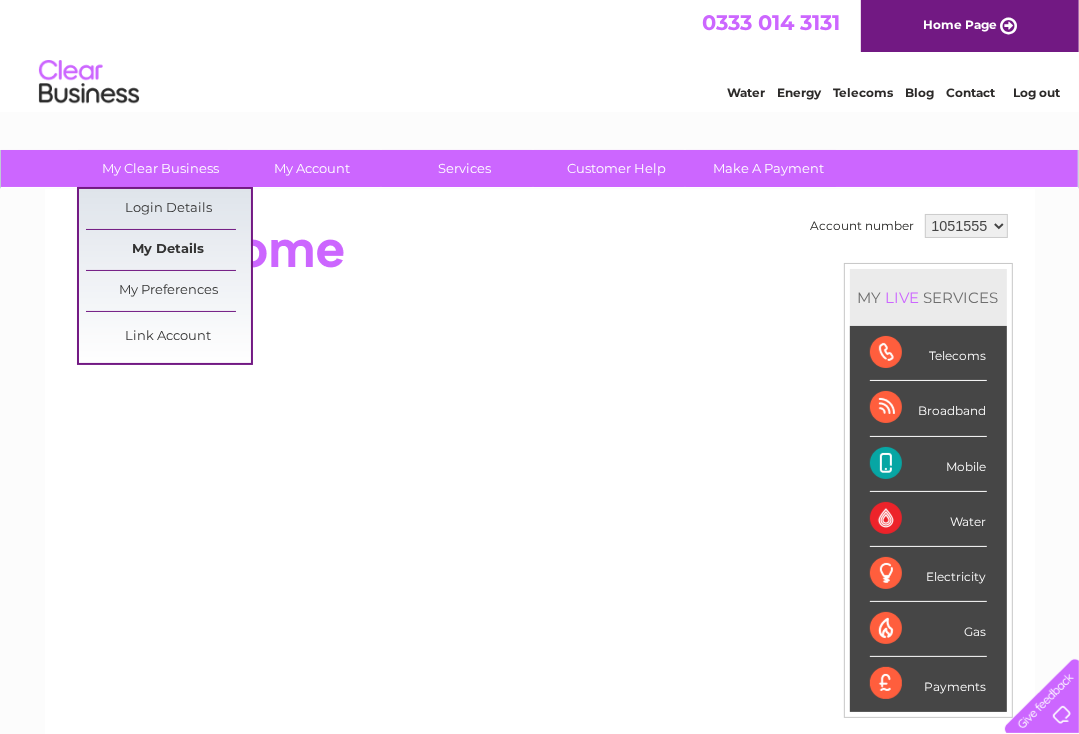 click on "My Details" at bounding box center [168, 250] 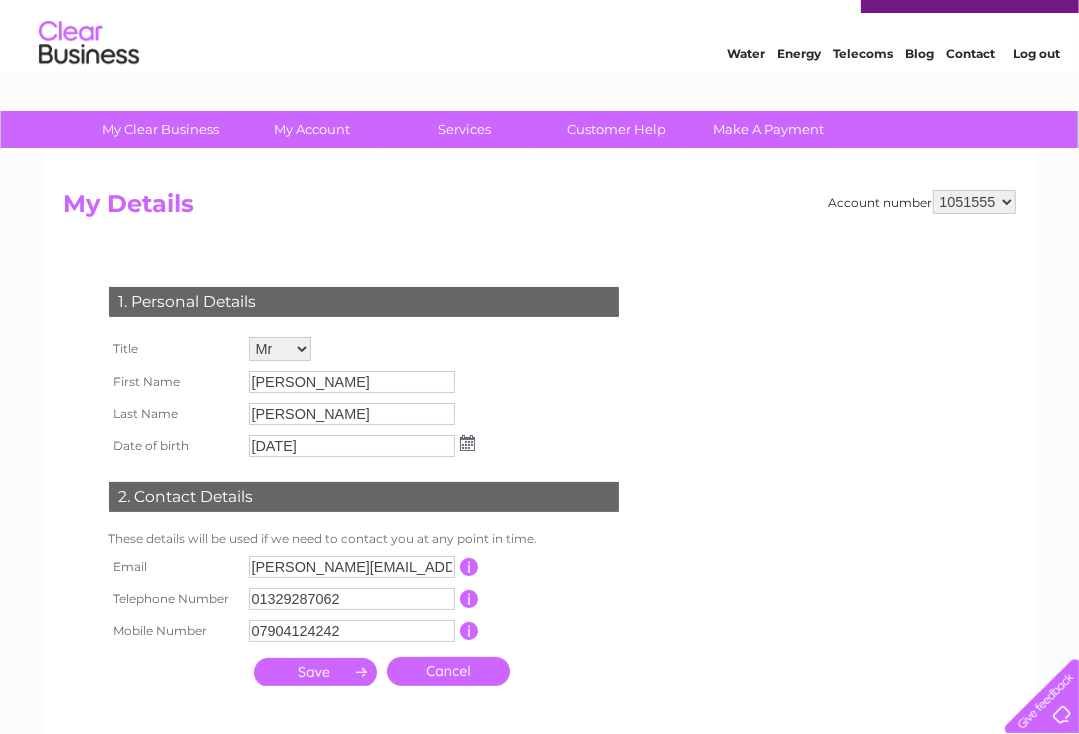 scroll, scrollTop: 20, scrollLeft: 0, axis: vertical 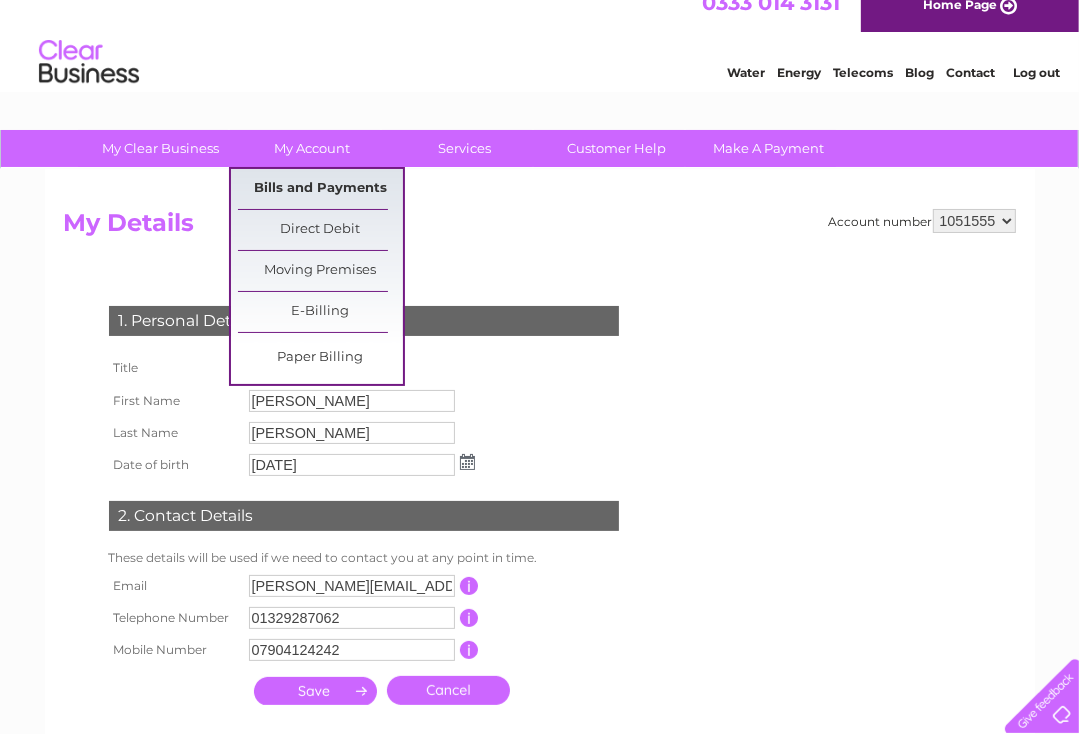 click on "Bills and Payments" at bounding box center (320, 189) 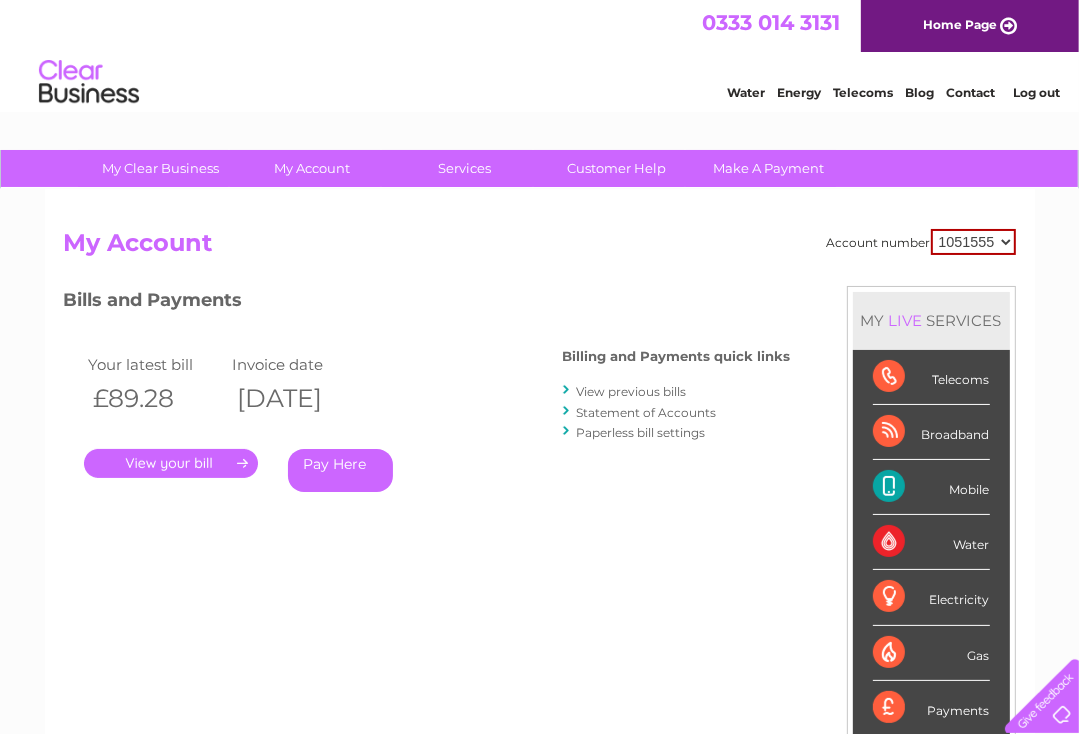 scroll, scrollTop: 0, scrollLeft: 0, axis: both 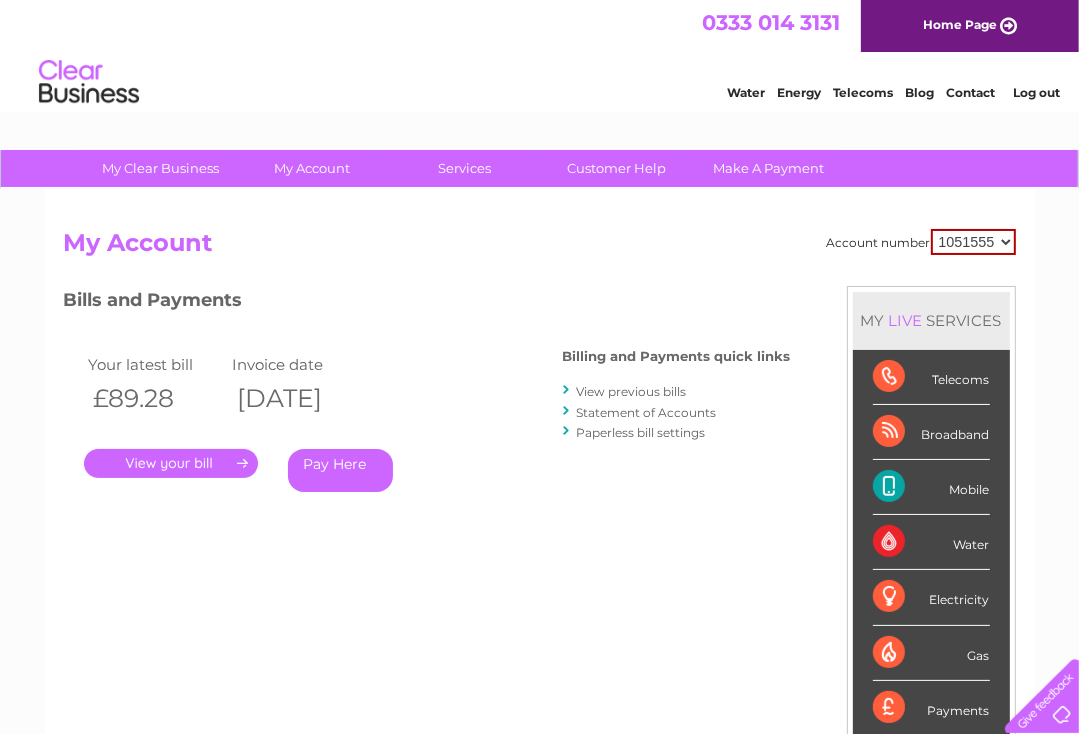 click on "Statement of Accounts" at bounding box center (647, 412) 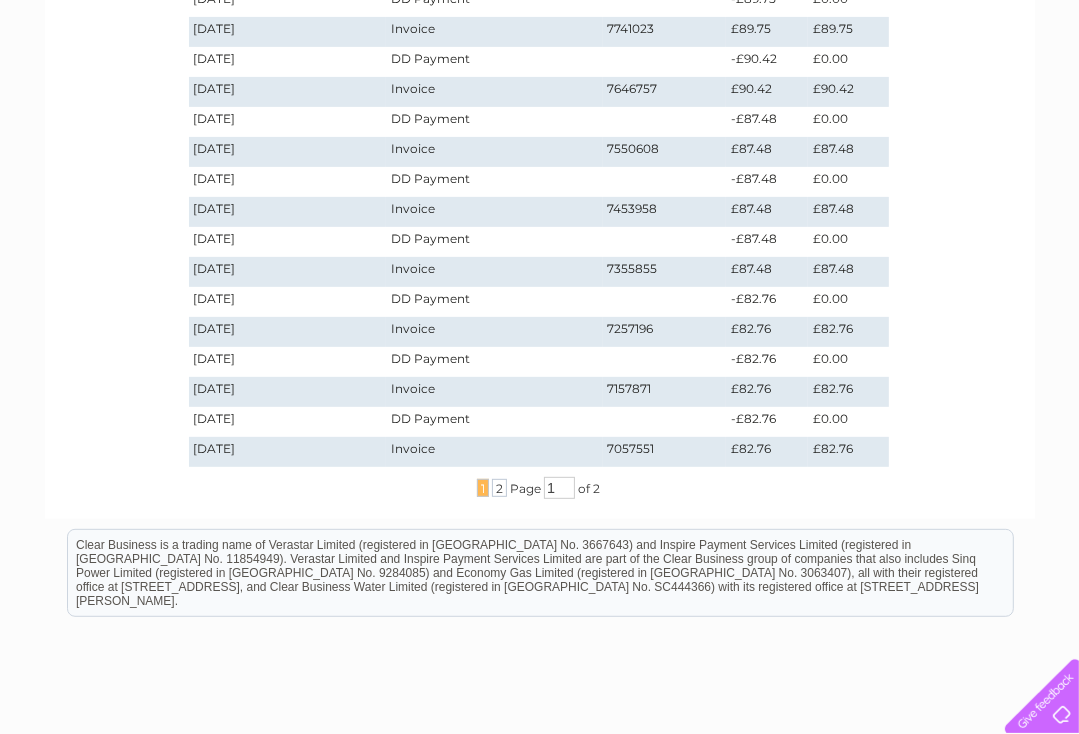 scroll, scrollTop: 500, scrollLeft: 0, axis: vertical 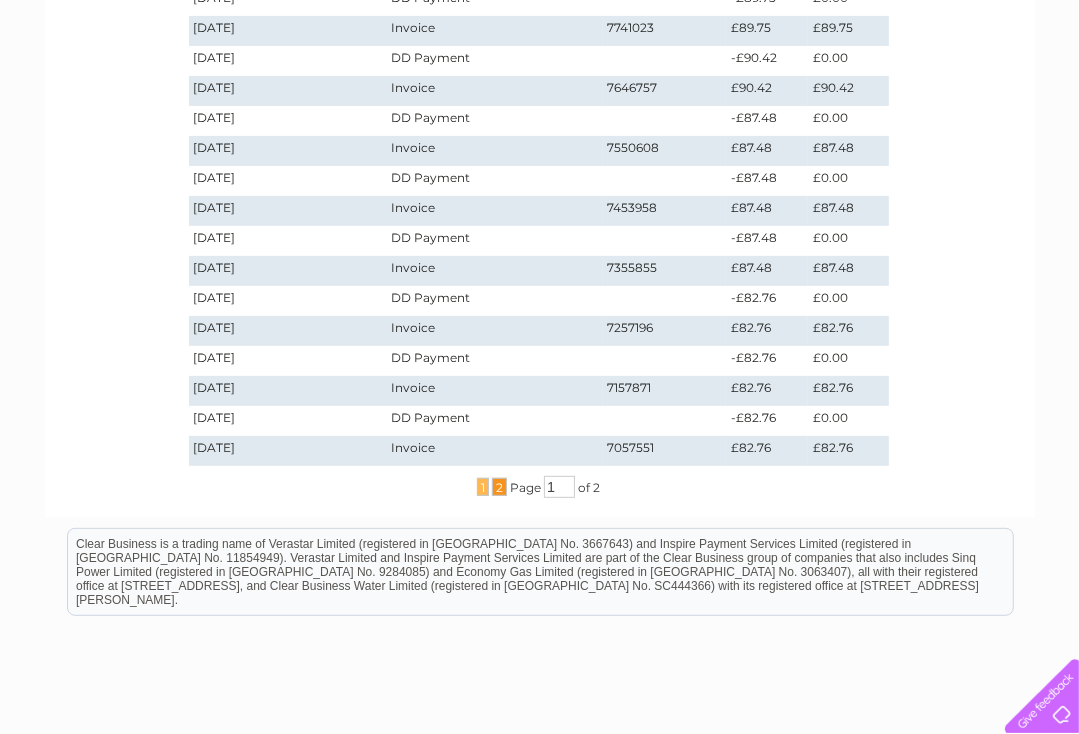 click on "2" at bounding box center (499, 487) 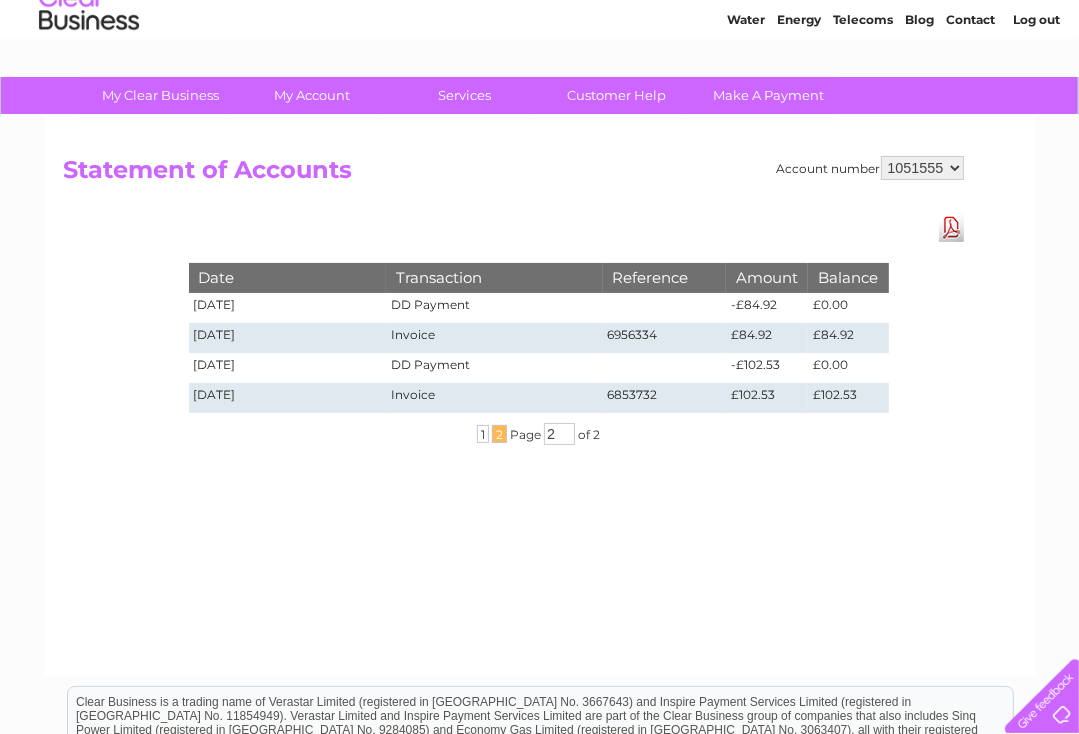 scroll, scrollTop: 0, scrollLeft: 0, axis: both 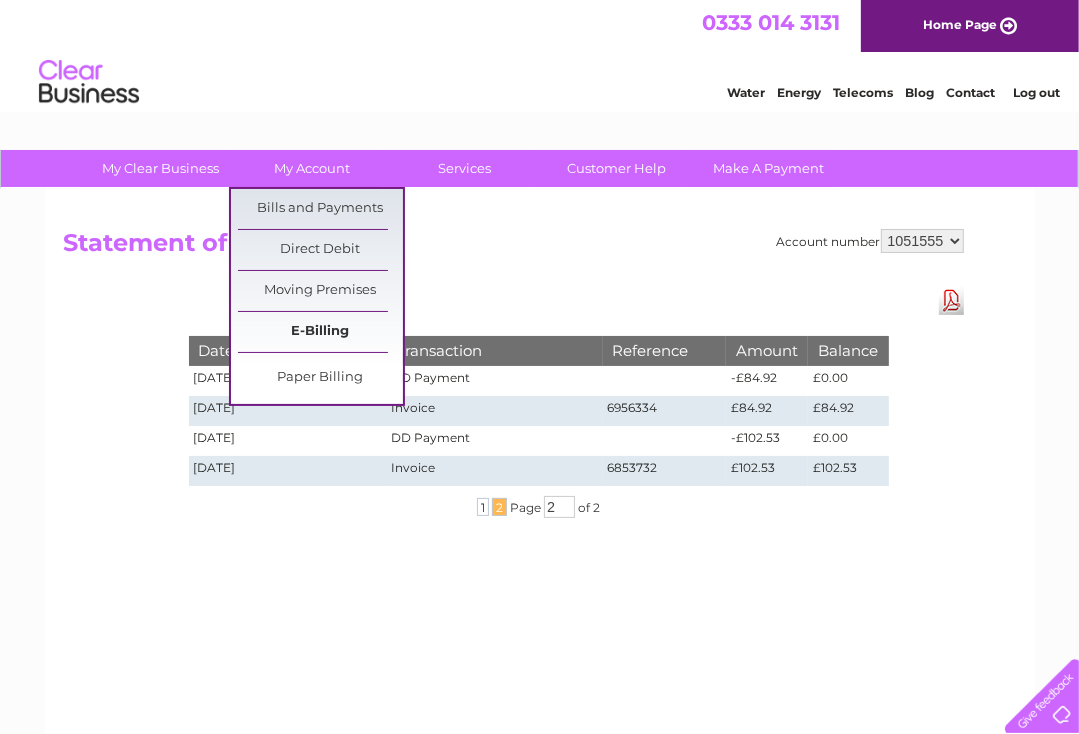 click on "E-Billing" at bounding box center [320, 332] 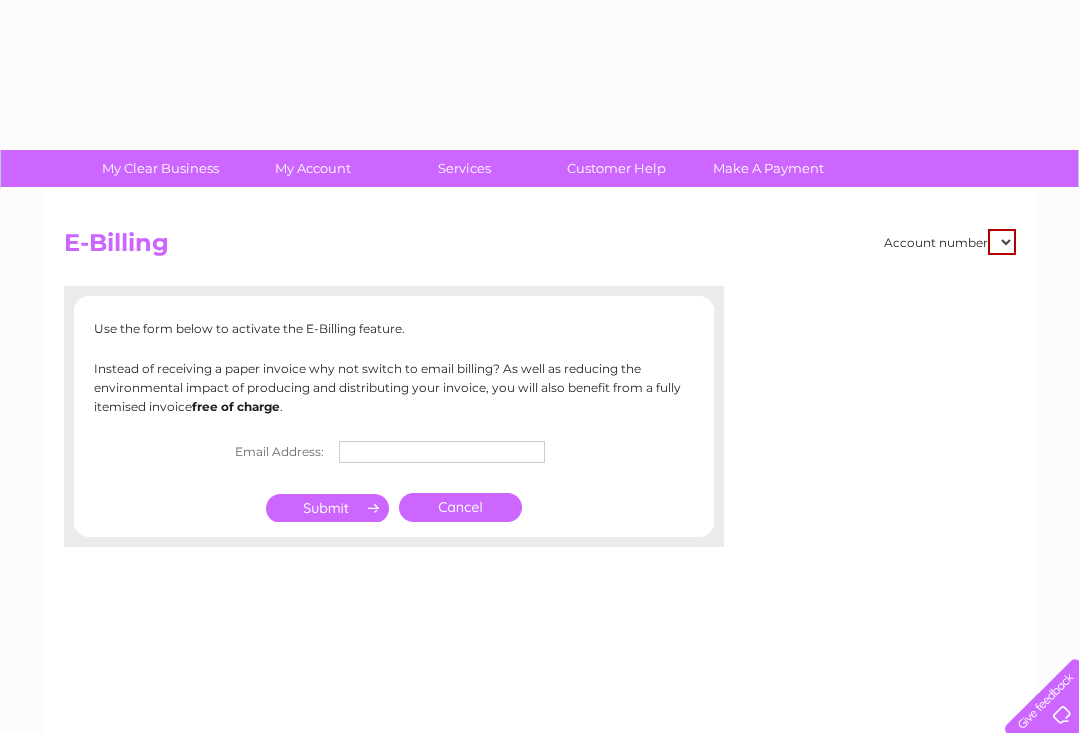 type on "[PERSON_NAME][EMAIL_ADDRESS][DOMAIN_NAME]" 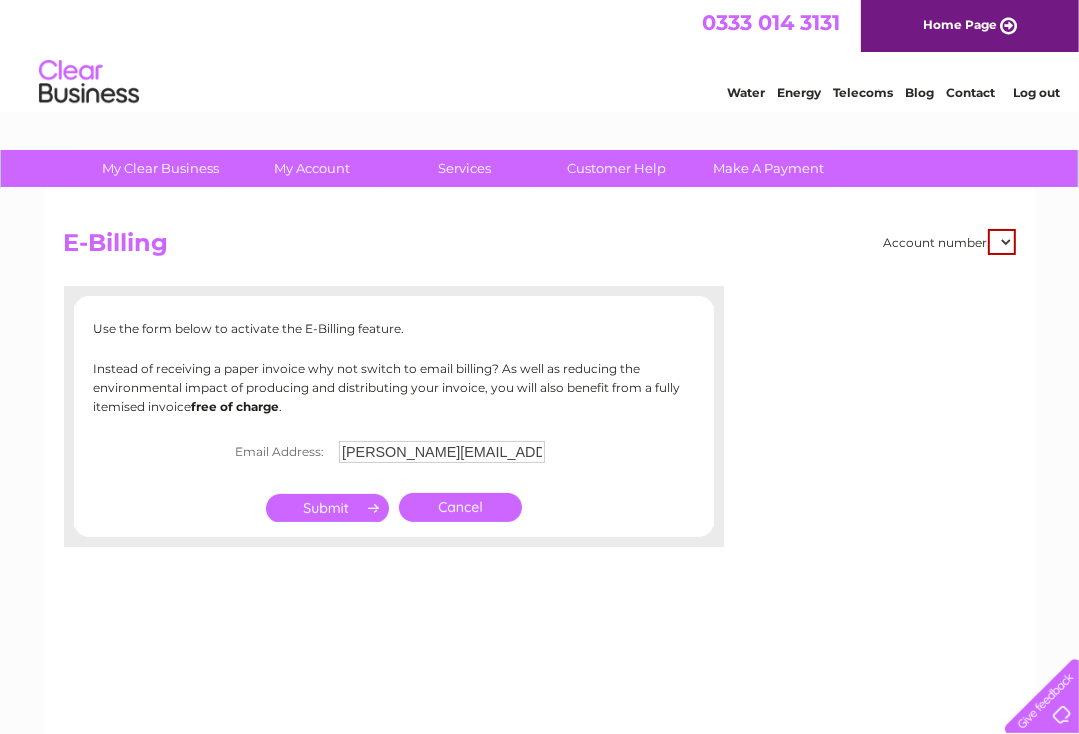 scroll, scrollTop: 0, scrollLeft: 0, axis: both 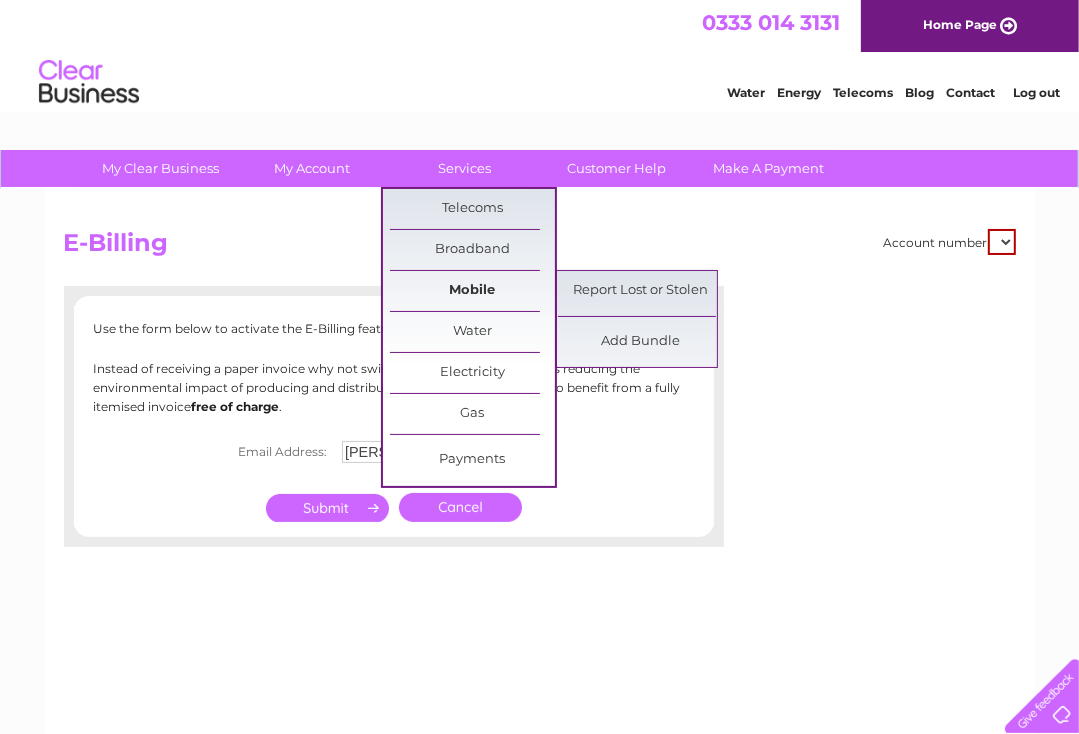 click on "Mobile" at bounding box center (472, 291) 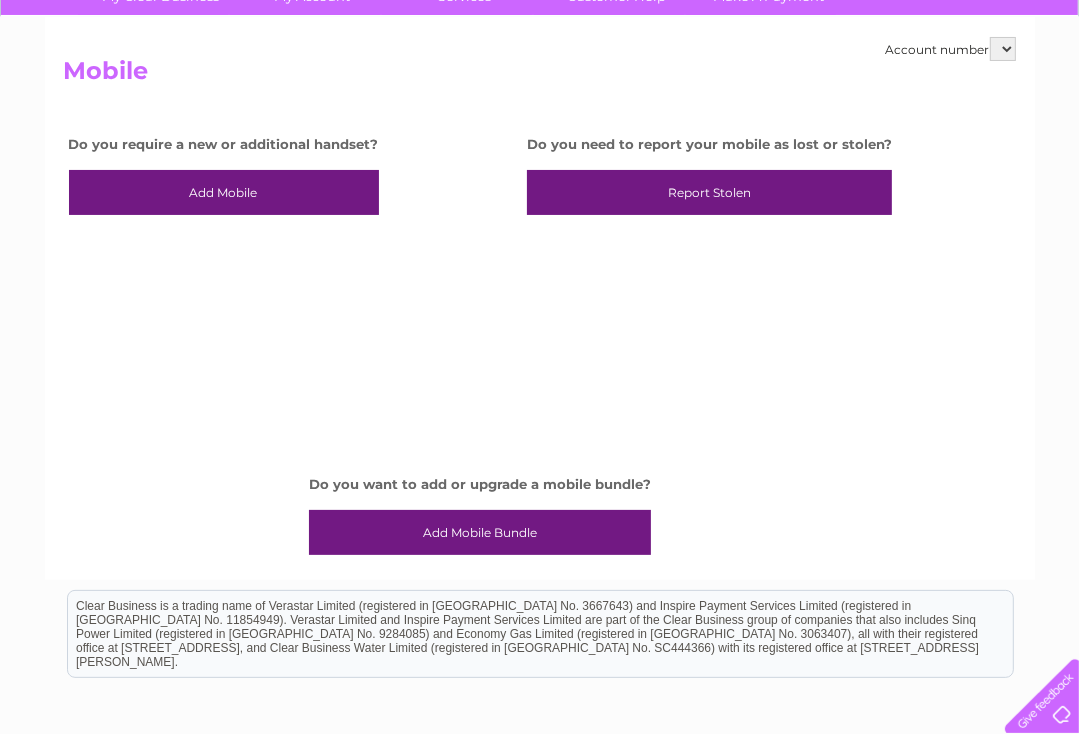 scroll, scrollTop: 0, scrollLeft: 0, axis: both 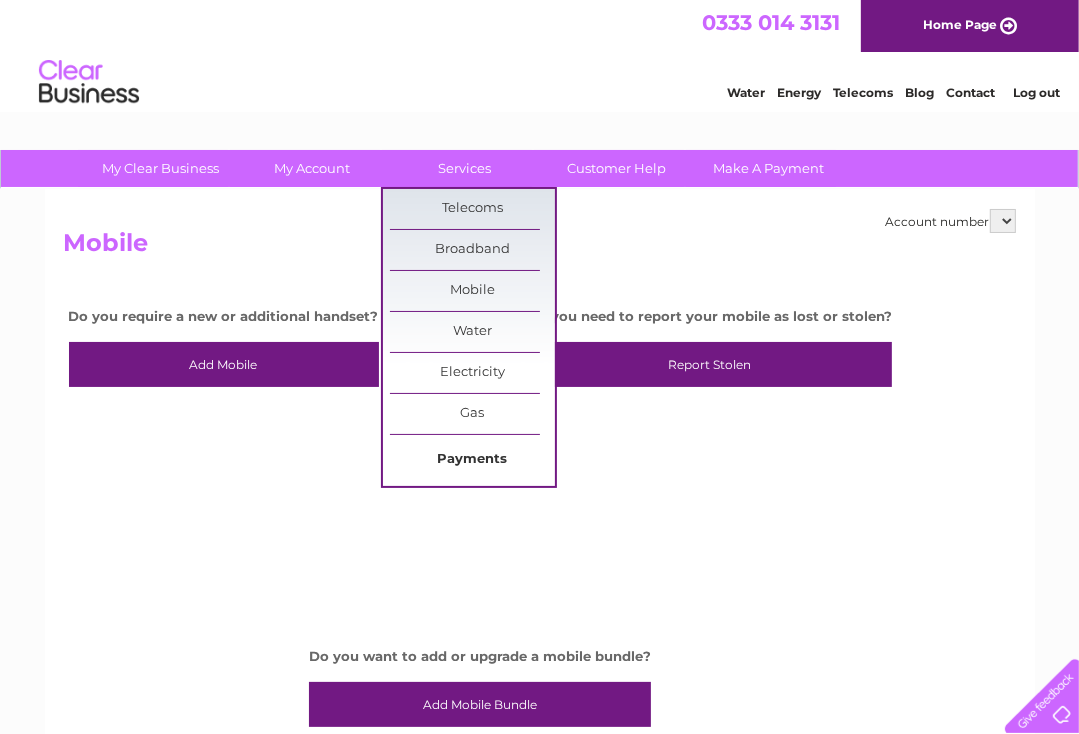 click on "Payments" at bounding box center (472, 460) 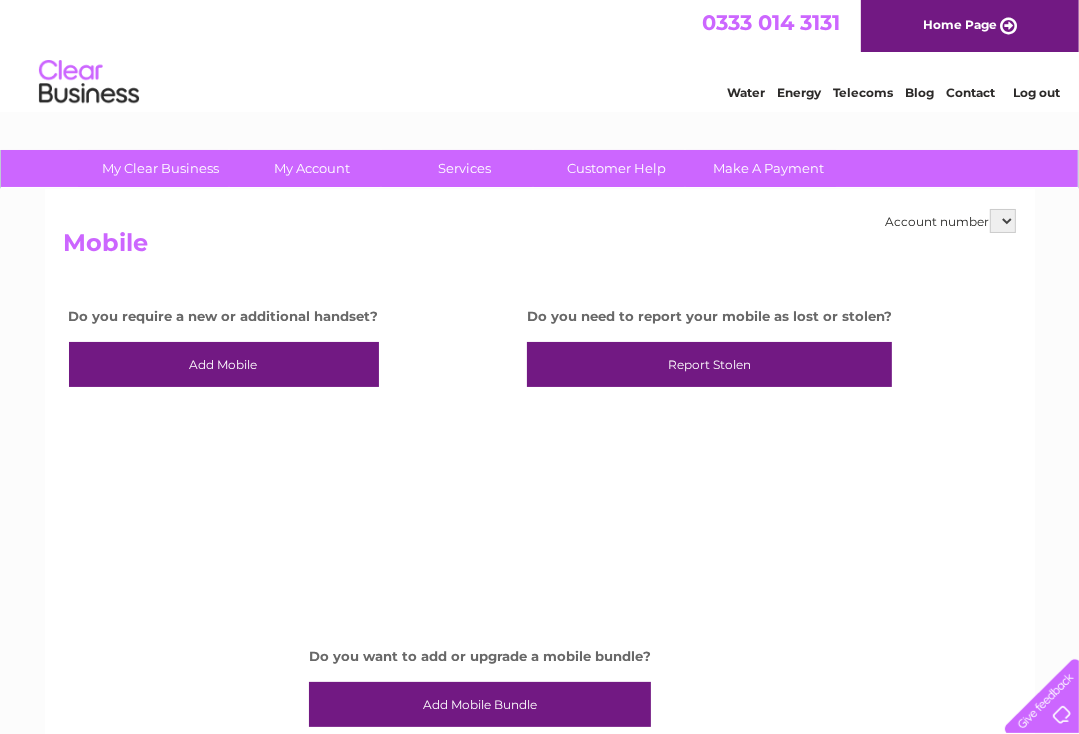 scroll, scrollTop: 0, scrollLeft: 0, axis: both 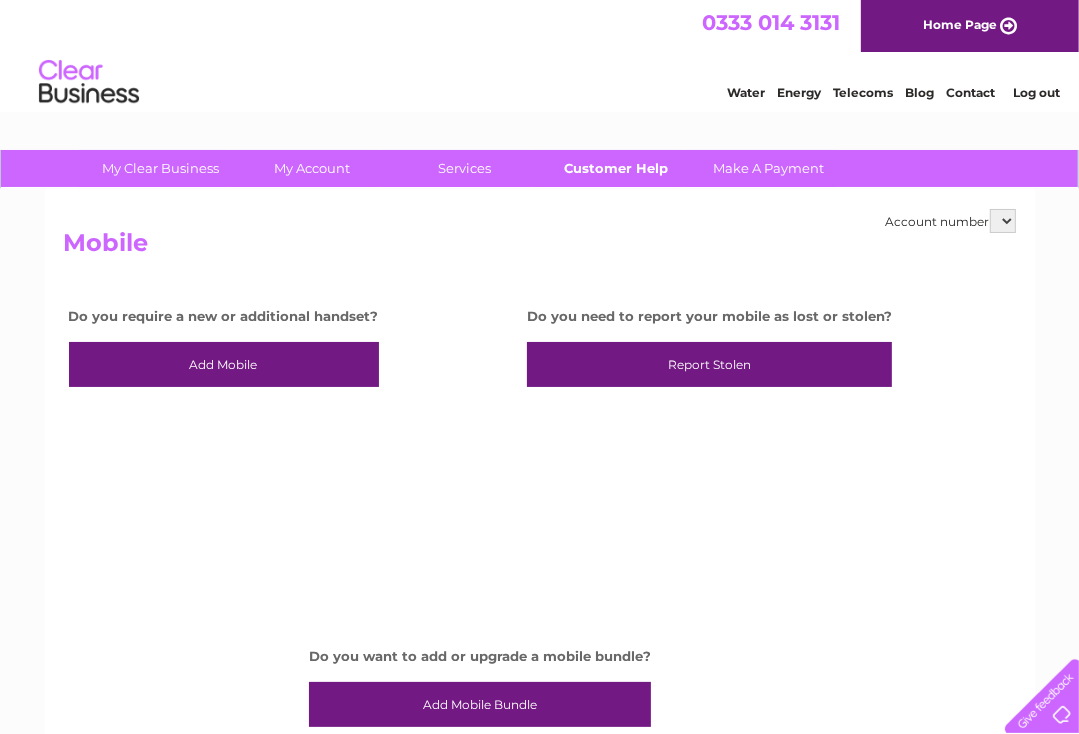 click on "Customer Help" at bounding box center [616, 168] 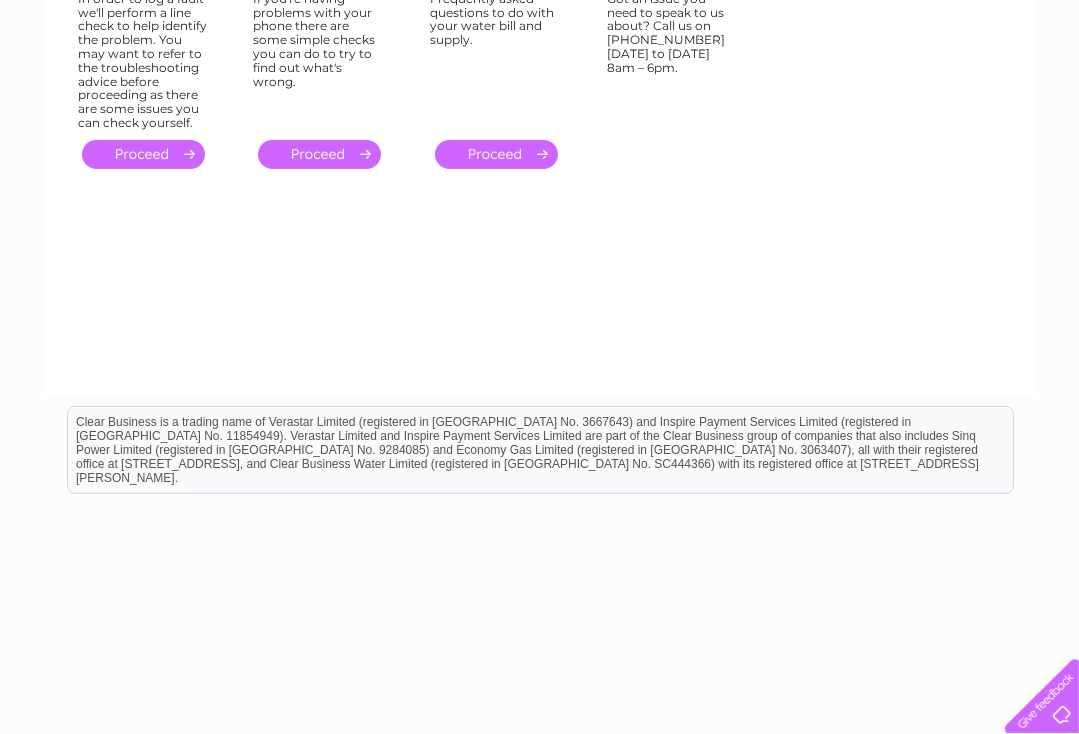 scroll, scrollTop: 0, scrollLeft: 0, axis: both 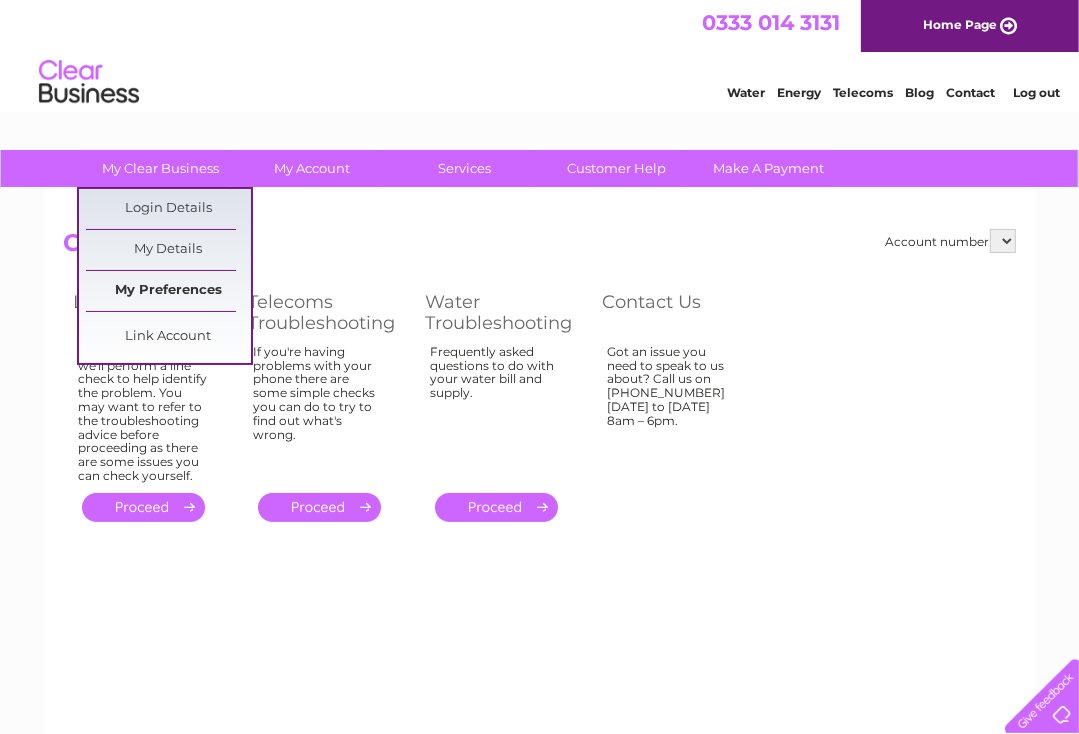 click on "My Preferences" at bounding box center (168, 291) 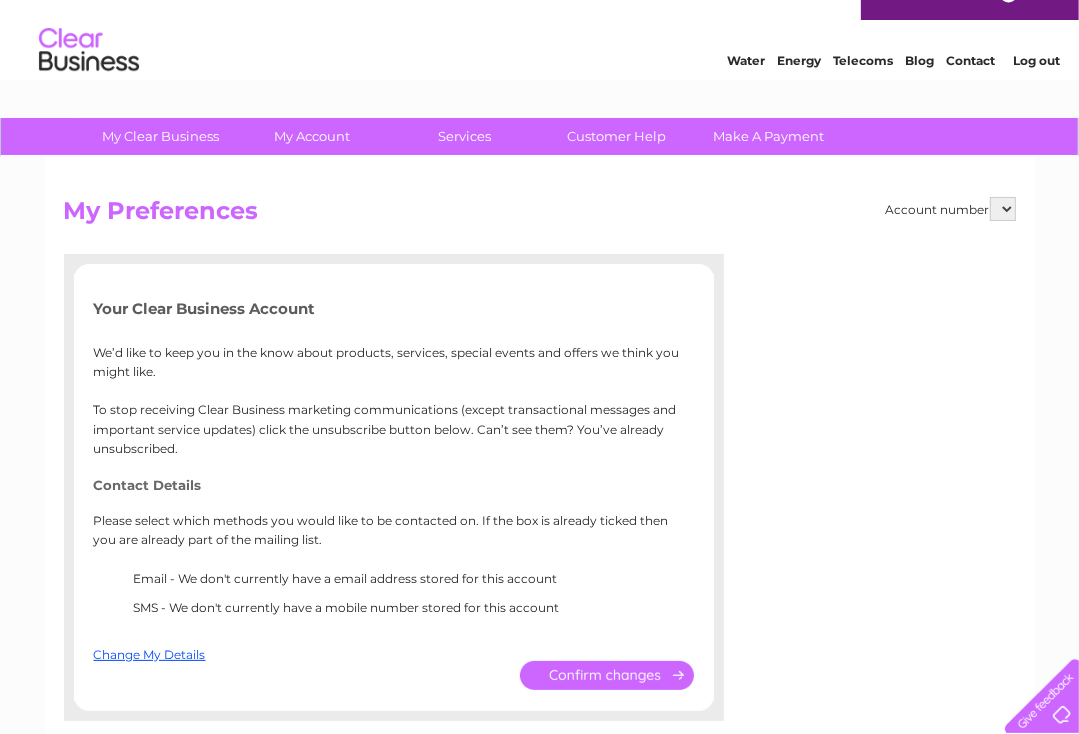 scroll, scrollTop: 0, scrollLeft: 0, axis: both 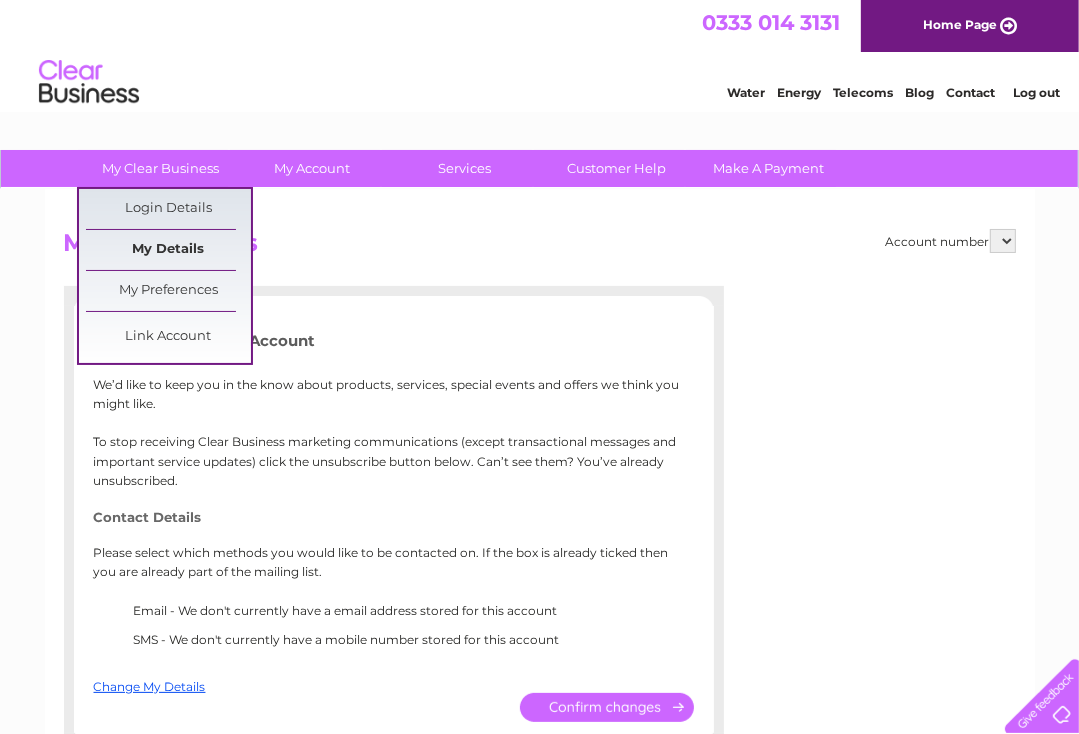 click on "My Details" at bounding box center (168, 250) 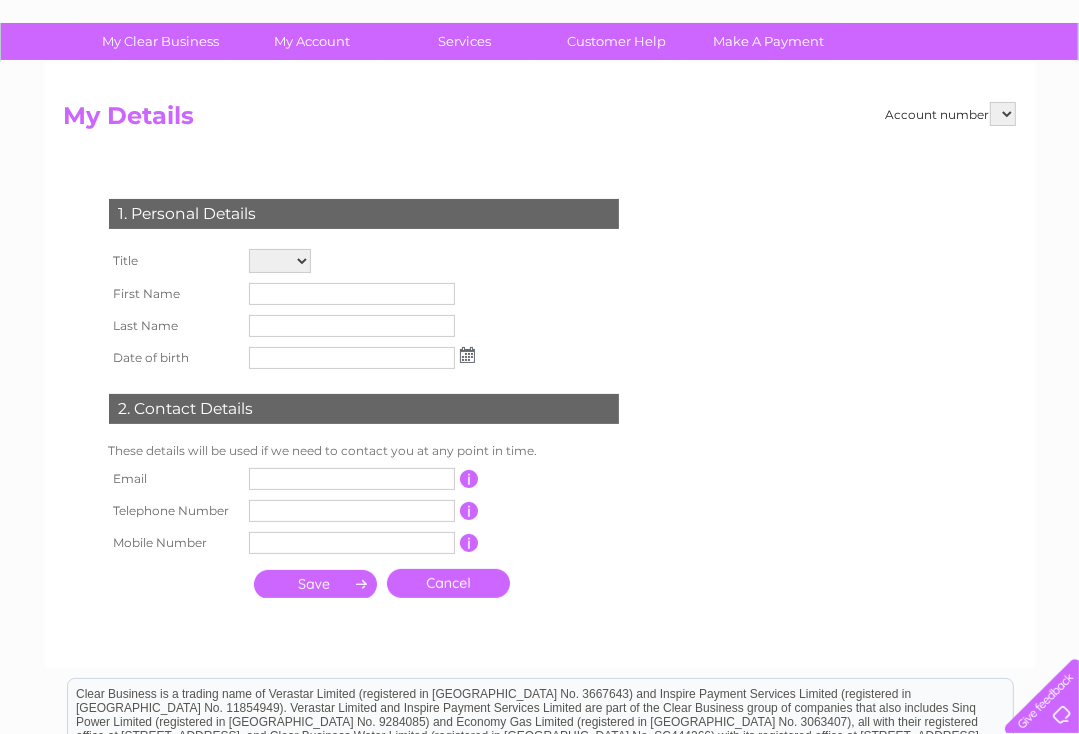 scroll, scrollTop: 0, scrollLeft: 0, axis: both 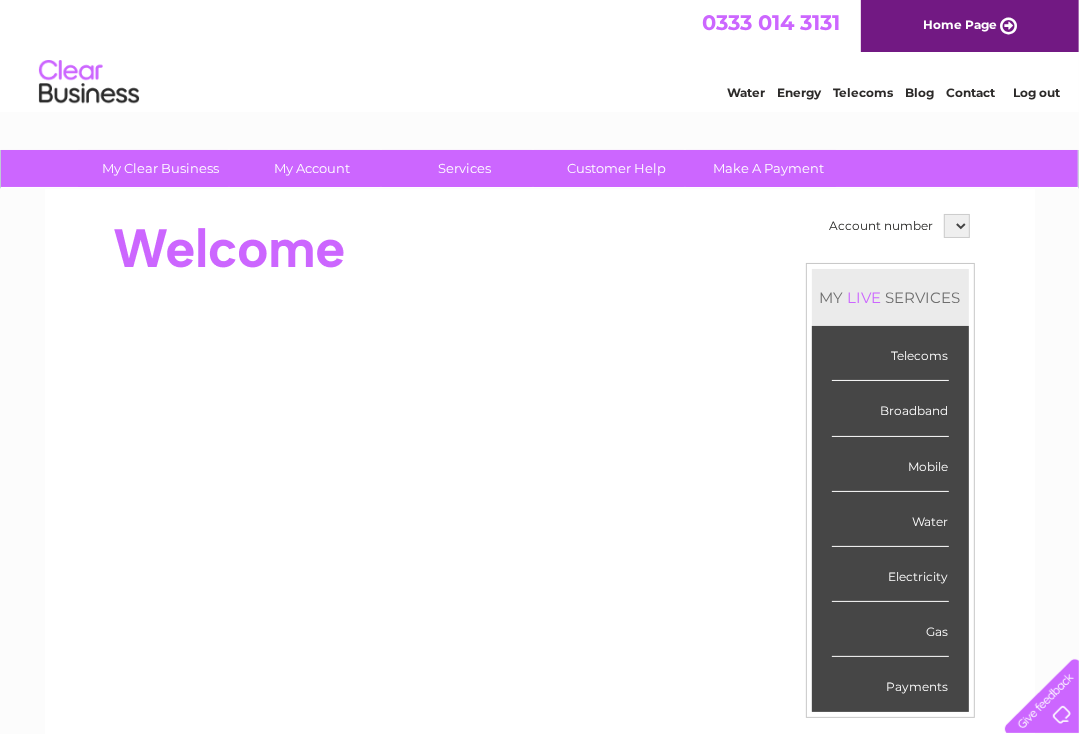 click at bounding box center (957, 226) 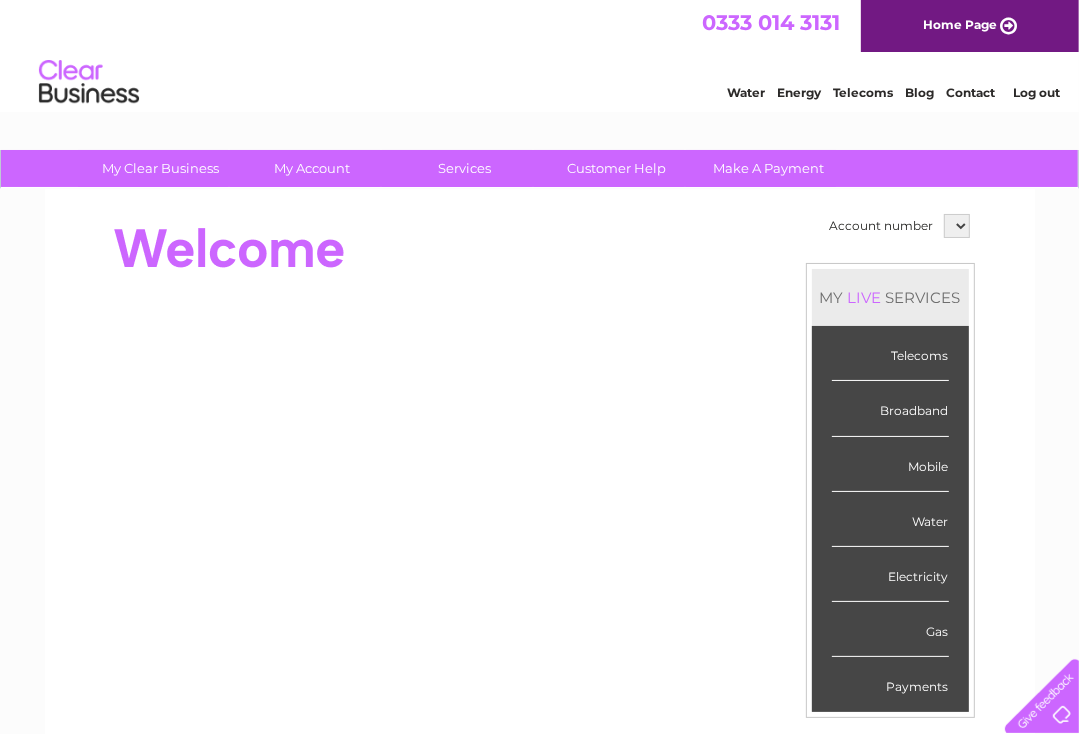 scroll, scrollTop: 0, scrollLeft: 0, axis: both 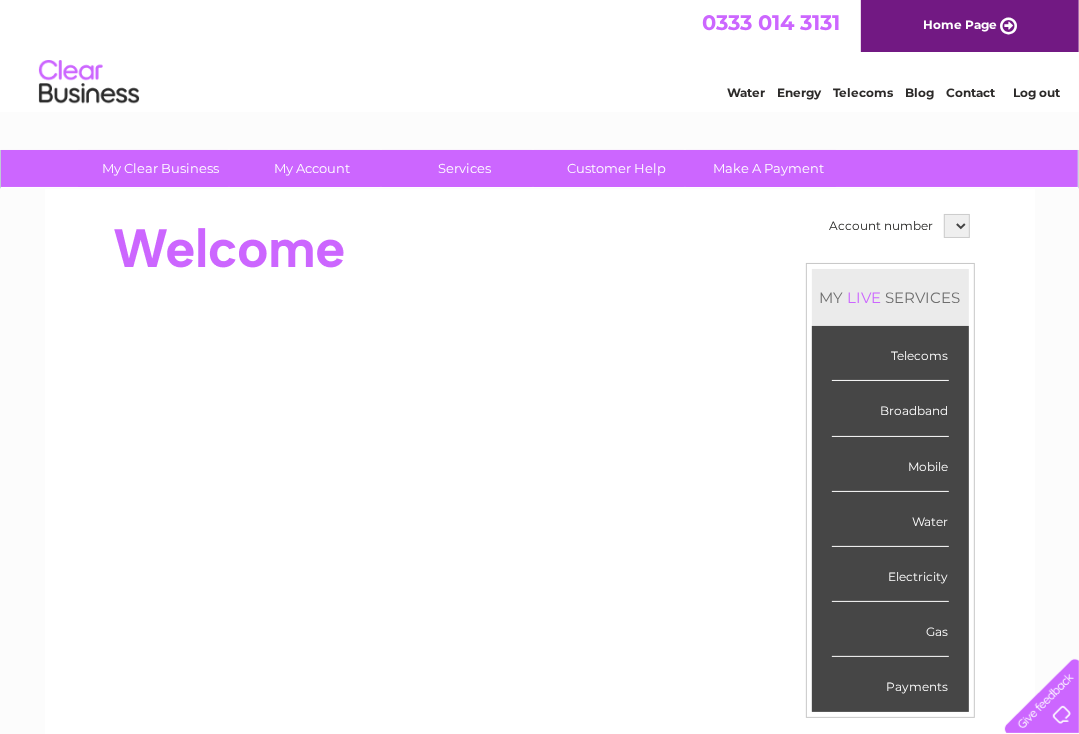 click at bounding box center (957, 226) 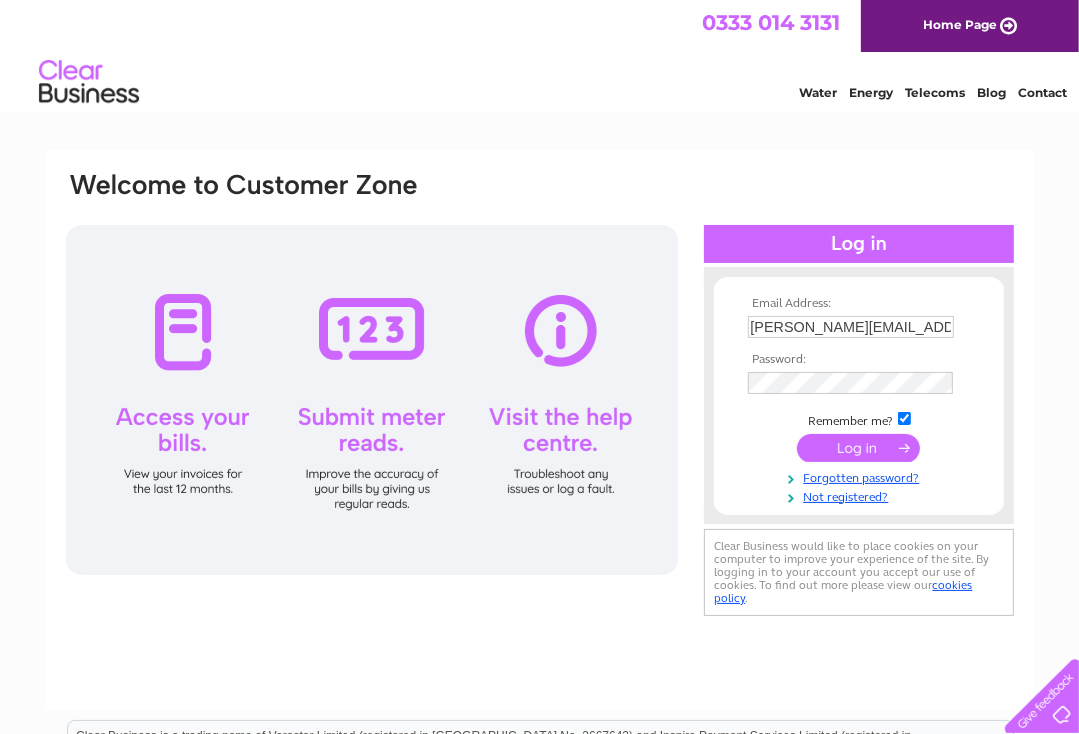 scroll, scrollTop: 0, scrollLeft: 0, axis: both 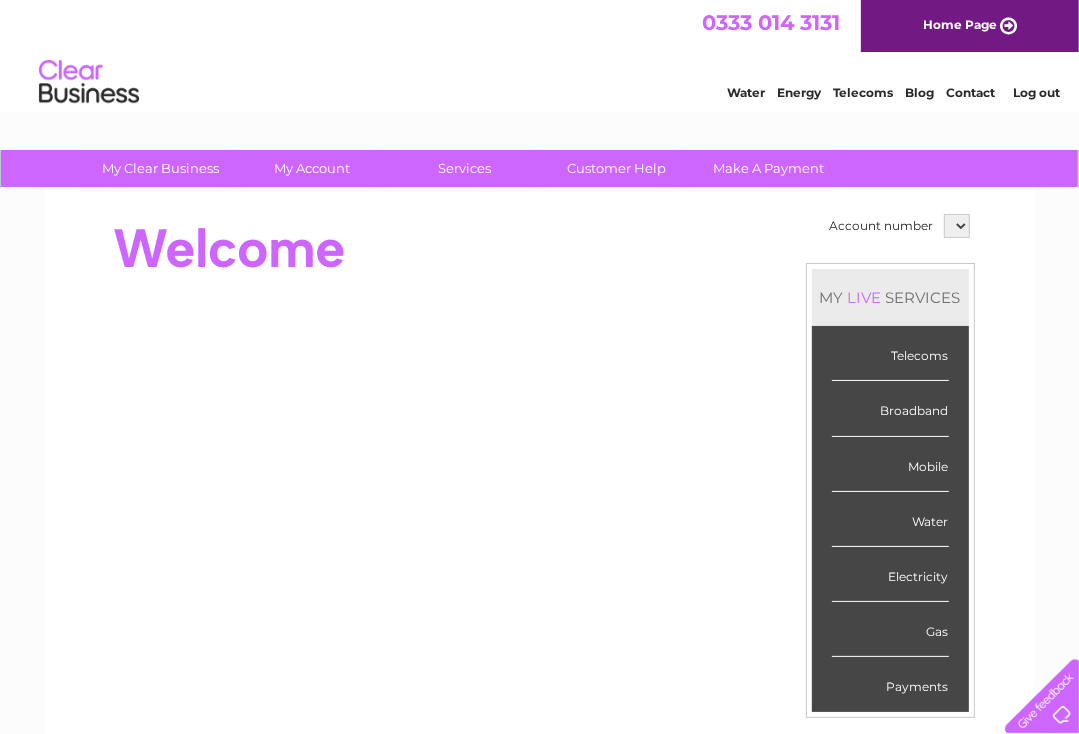 click at bounding box center (957, 226) 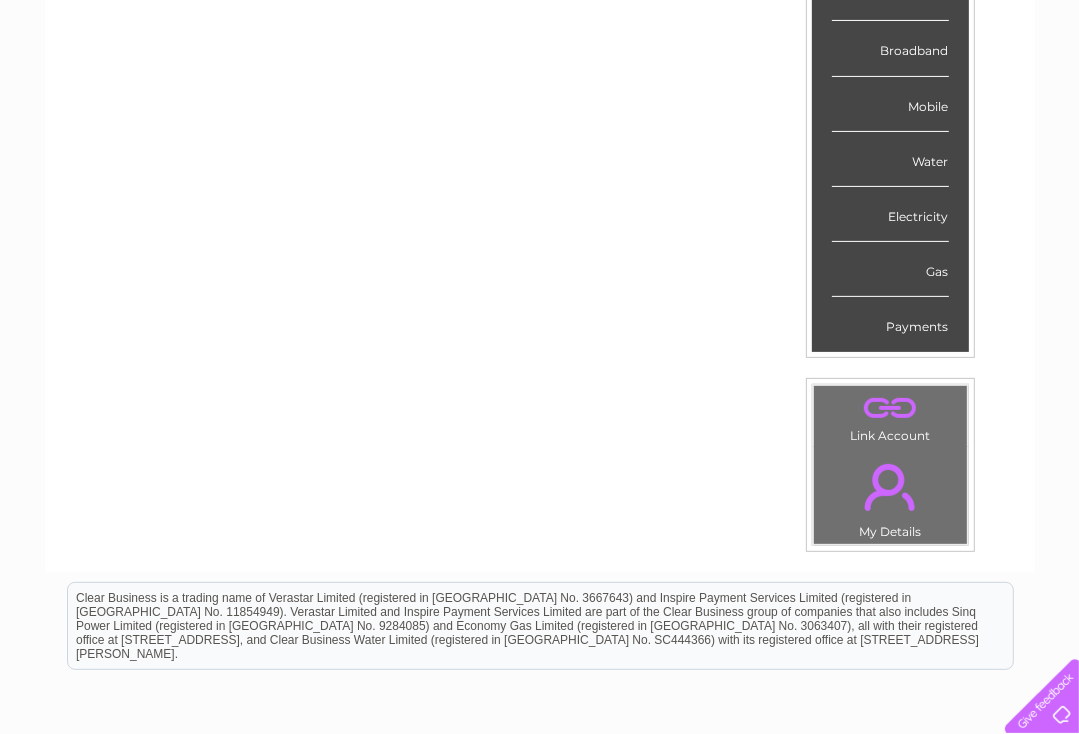 scroll, scrollTop: 500, scrollLeft: 0, axis: vertical 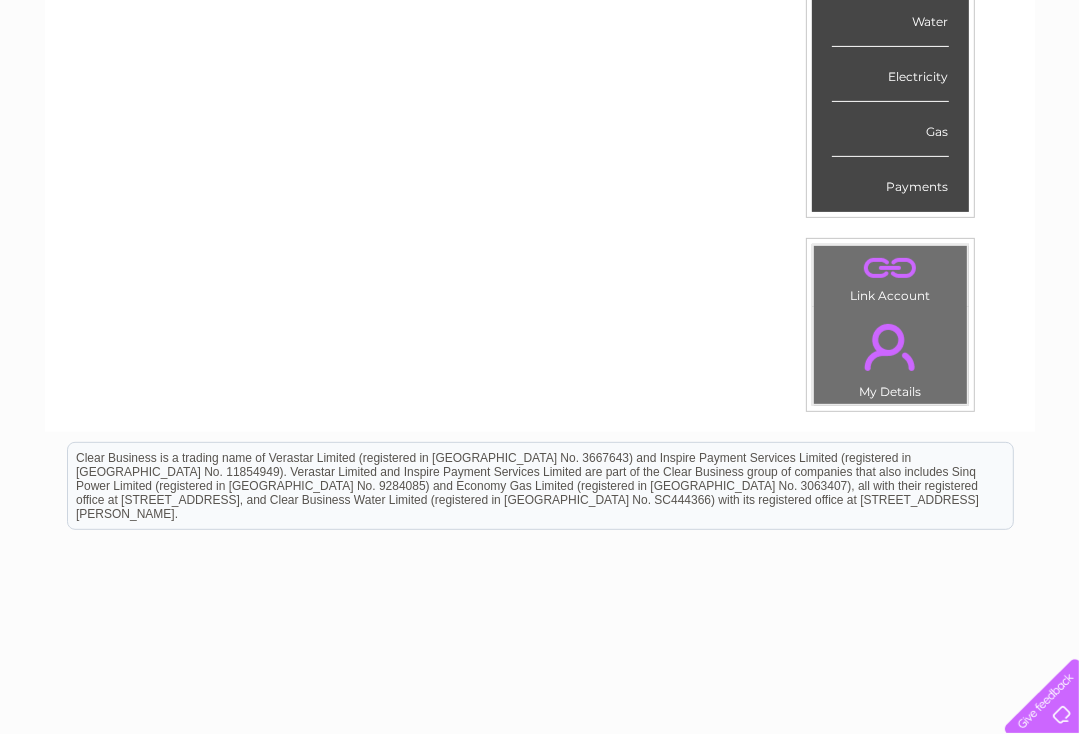 click on "." at bounding box center (890, 347) 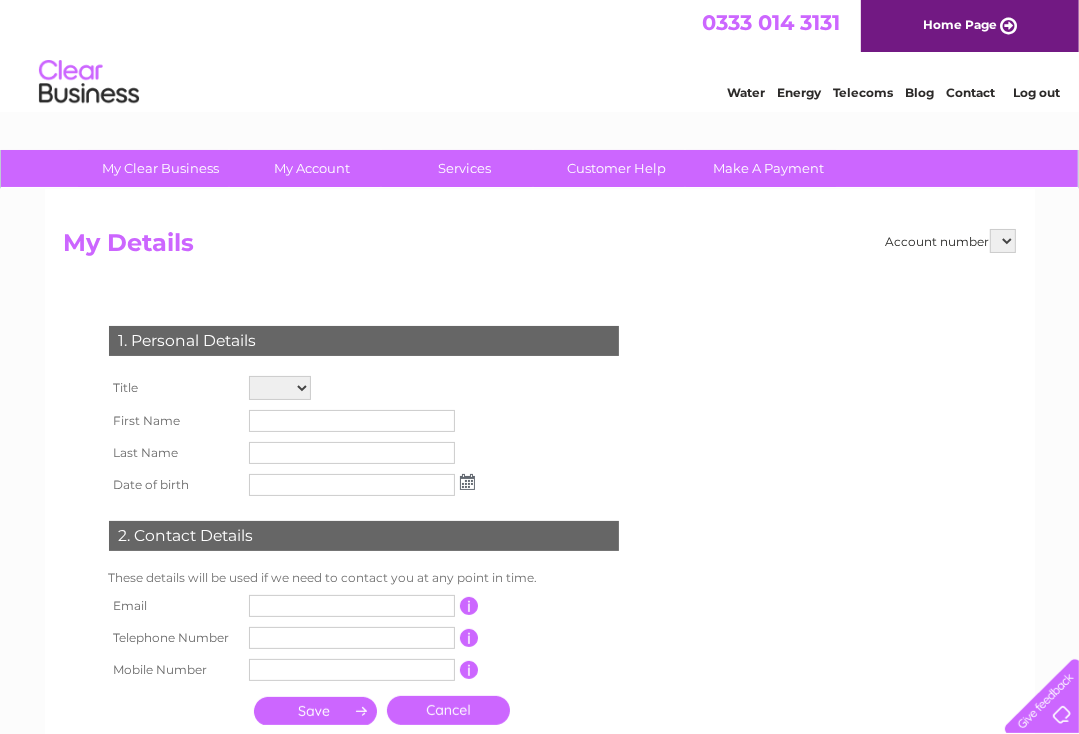 scroll, scrollTop: 0, scrollLeft: 0, axis: both 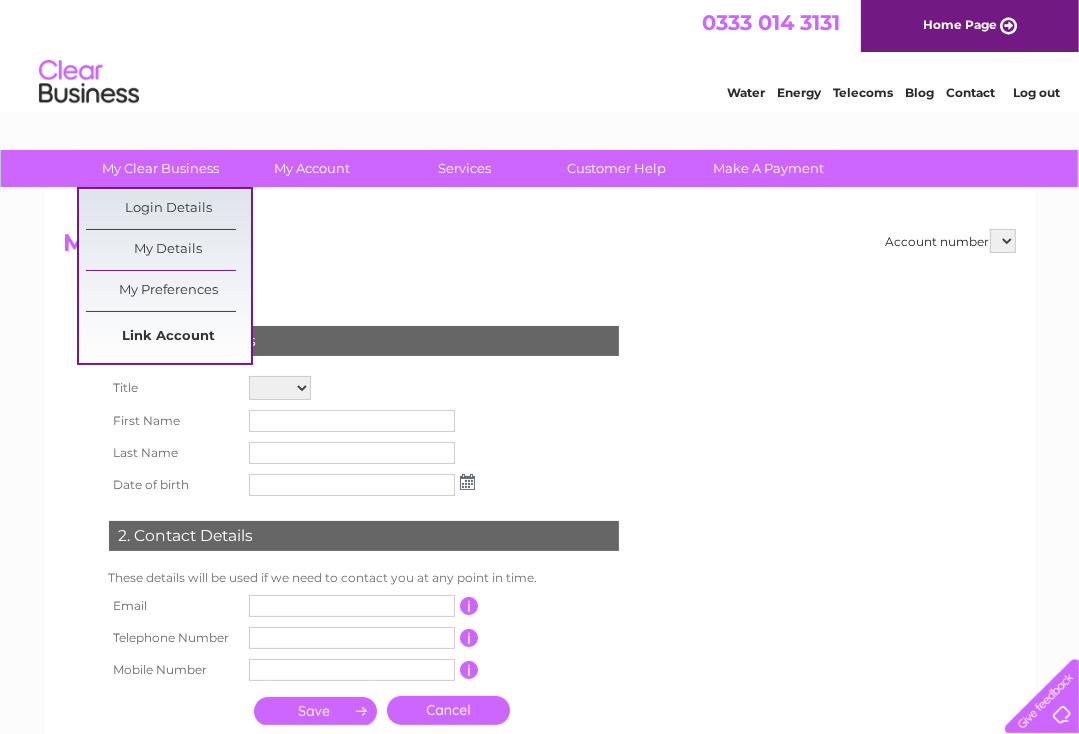 click on "Link Account" at bounding box center (168, 337) 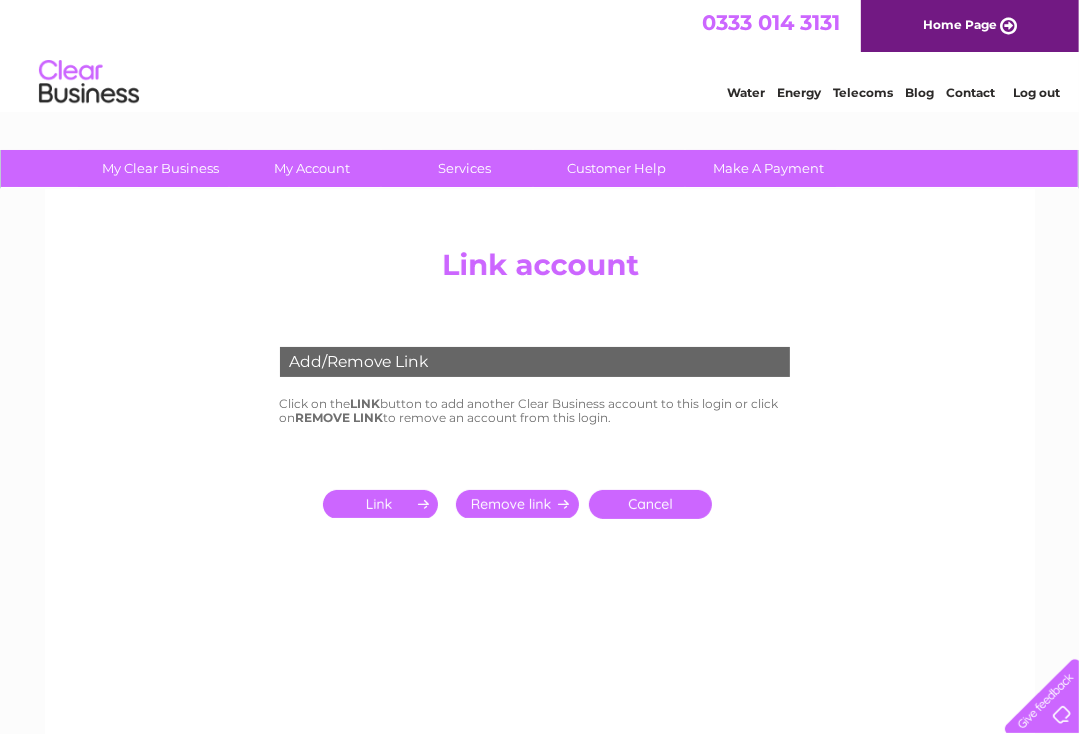 scroll, scrollTop: 0, scrollLeft: 0, axis: both 